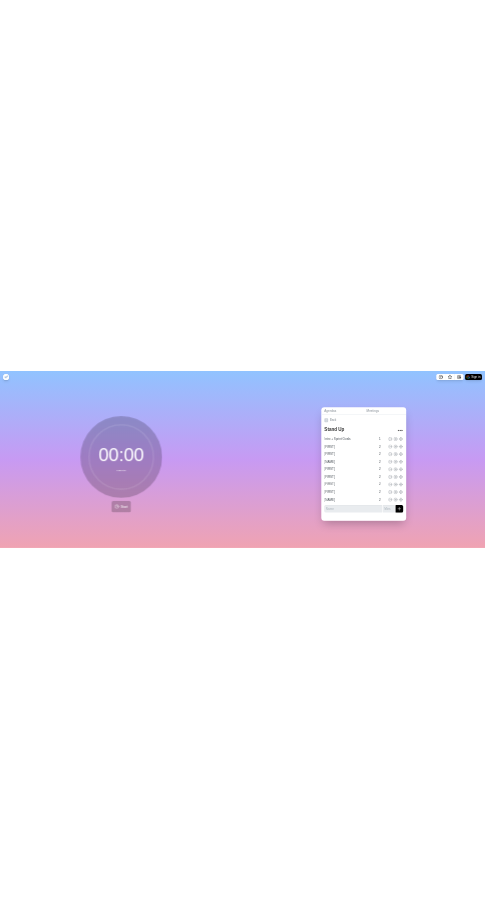 scroll, scrollTop: 0, scrollLeft: 0, axis: both 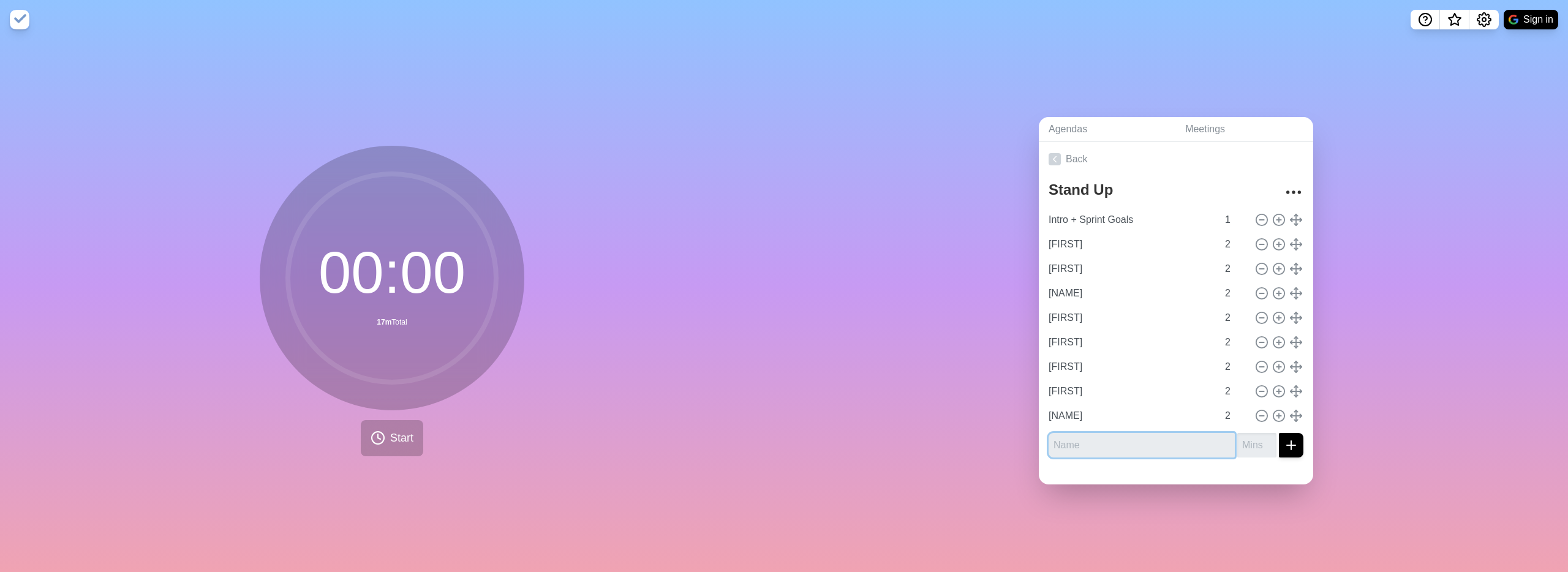 click at bounding box center [1142, 445] 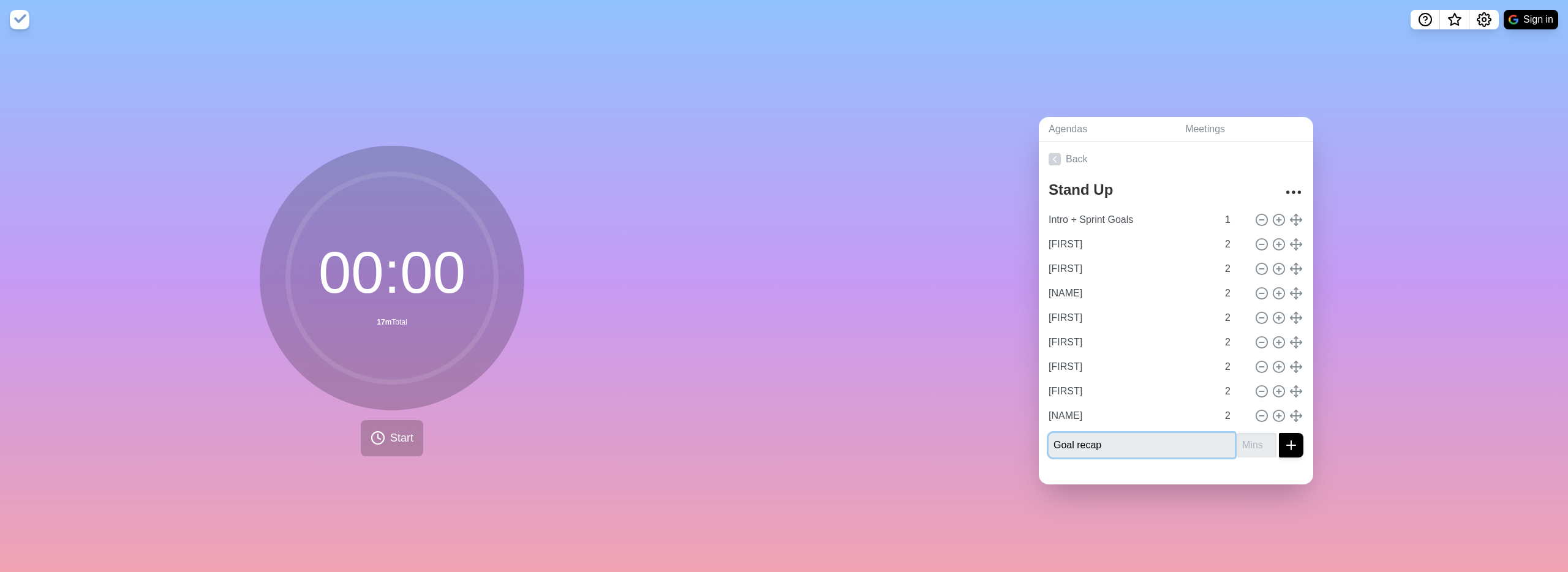 type on "Goal recap" 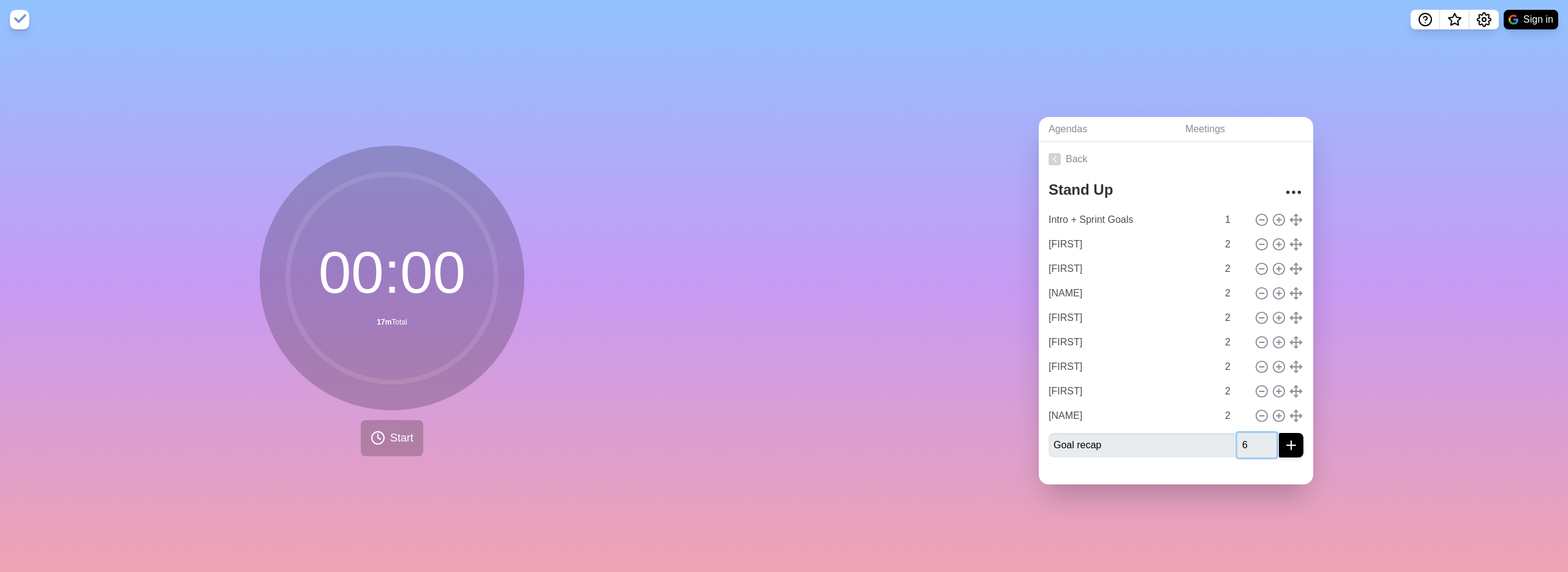 type on "6" 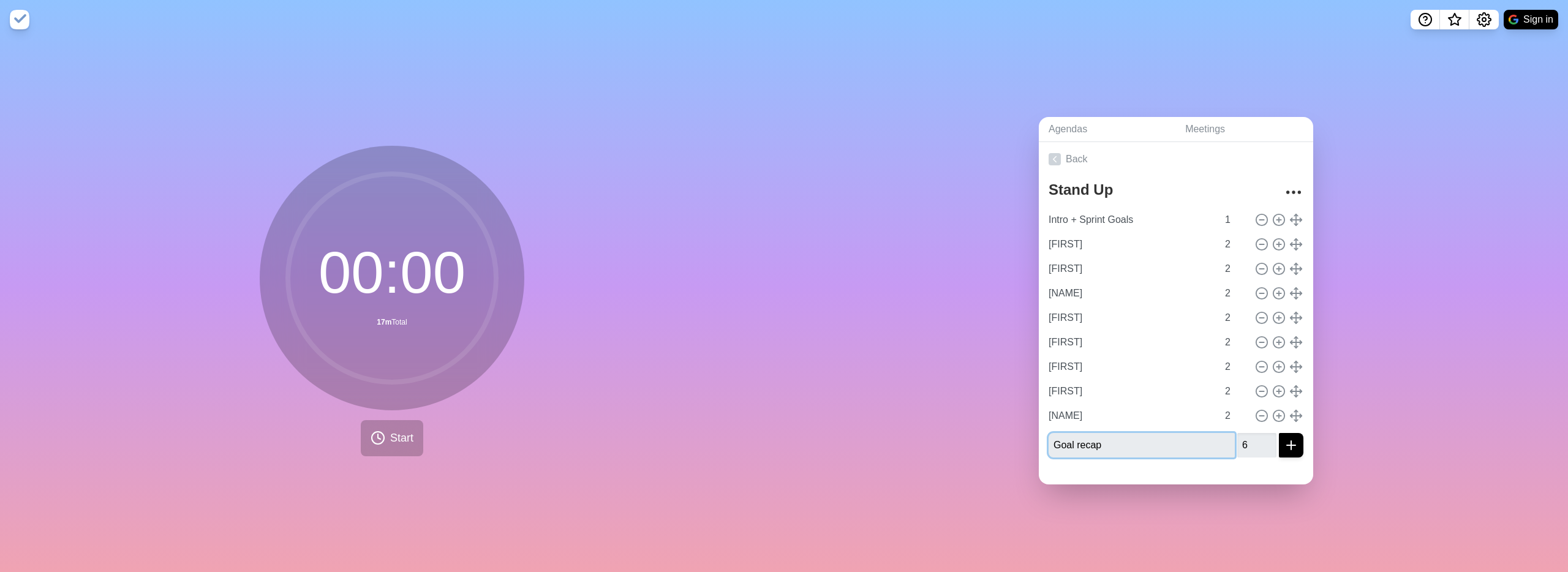 type 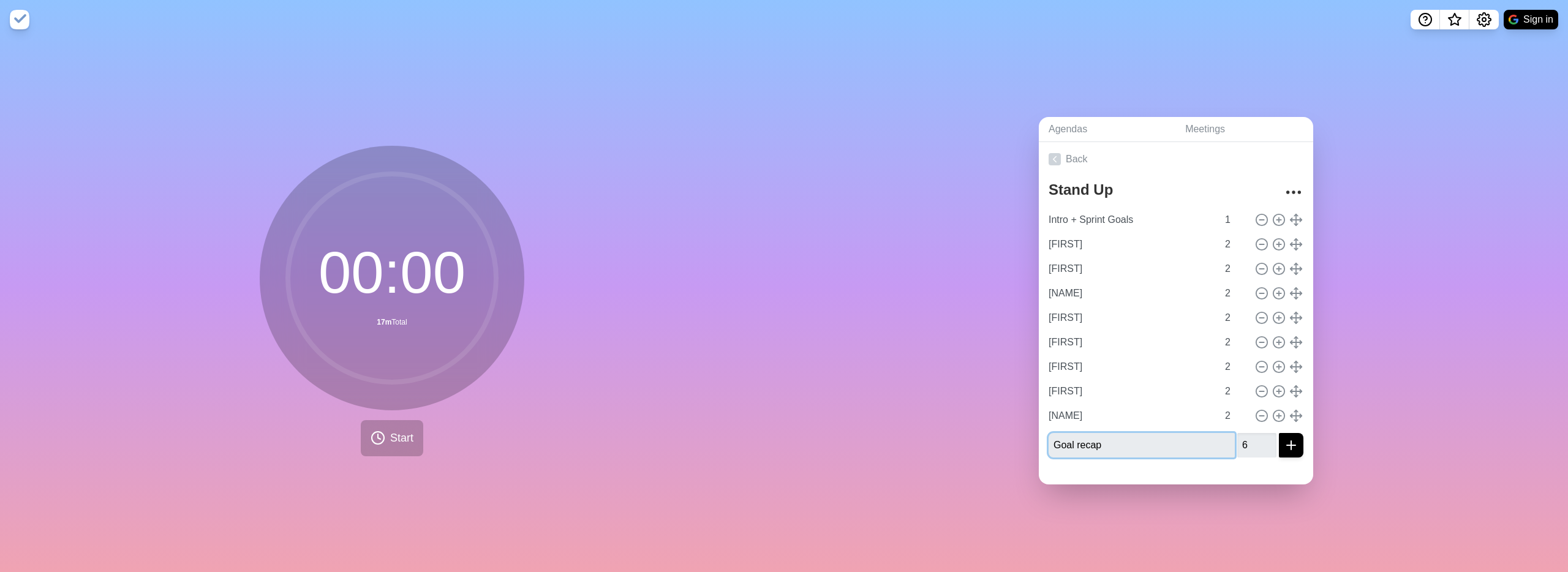 type 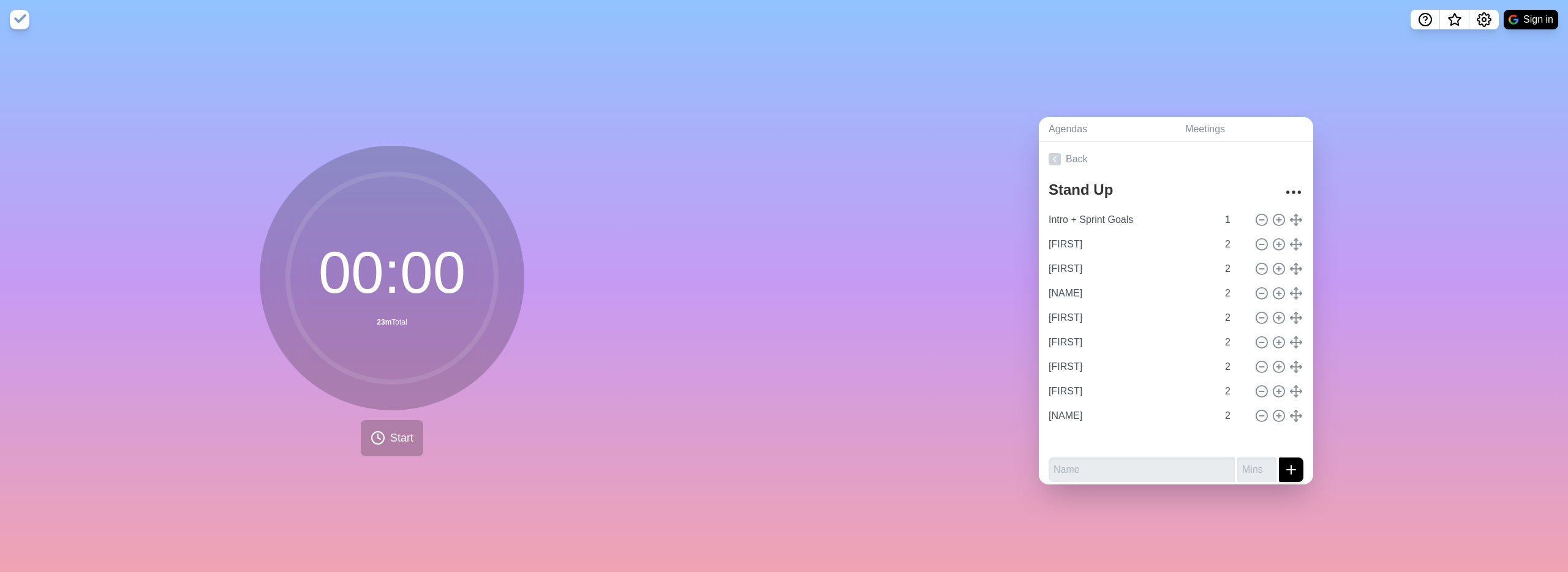 type 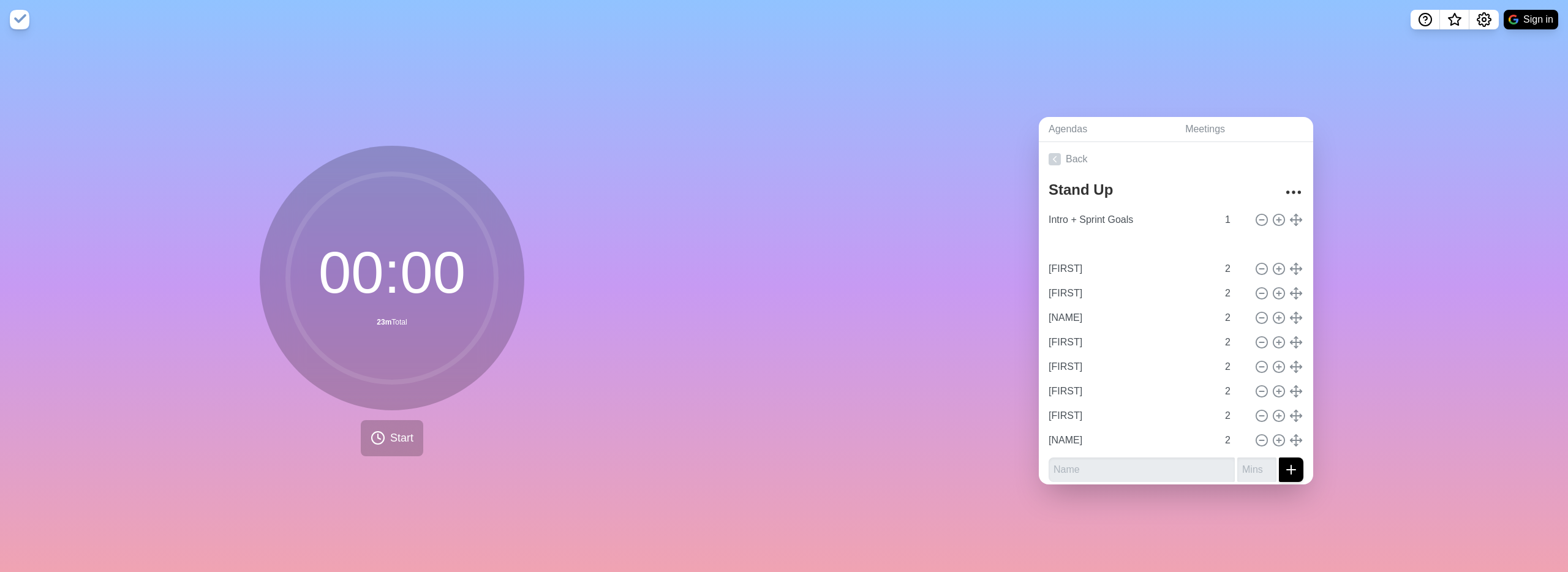 type on "Goal recap" 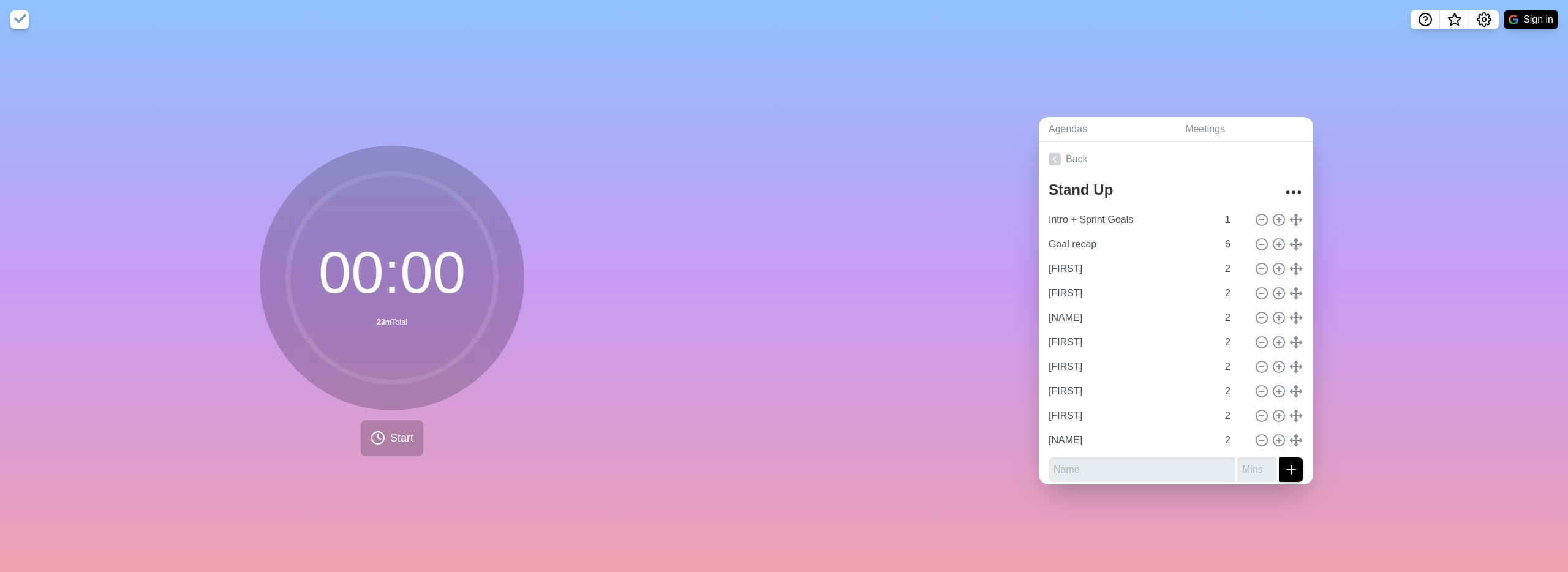 drag, startPoint x: 1287, startPoint y: 436, endPoint x: 521, endPoint y: 4, distance: 879.4203 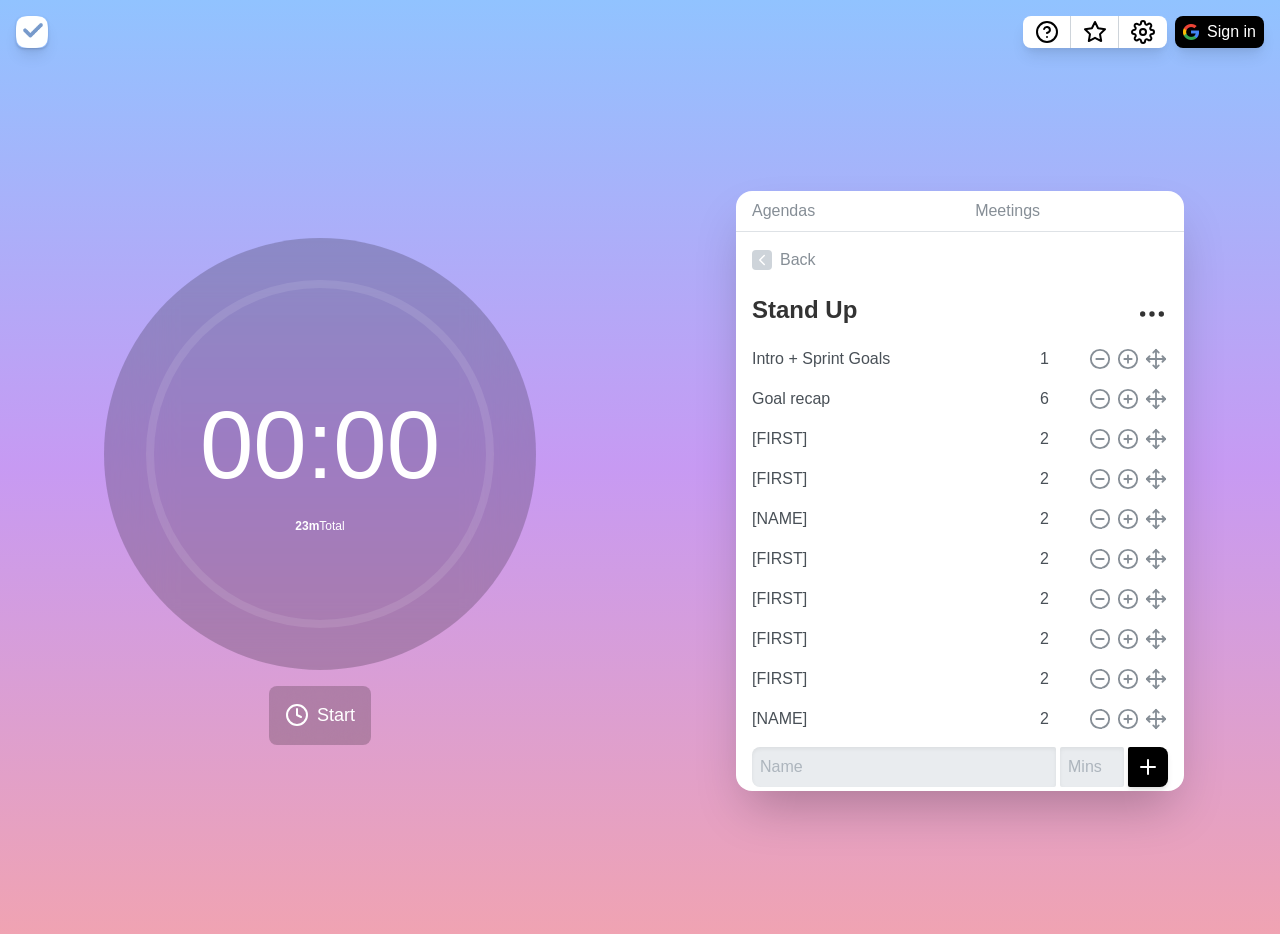 click on "00 : 00   23m
Total             Start" at bounding box center (320, 499) 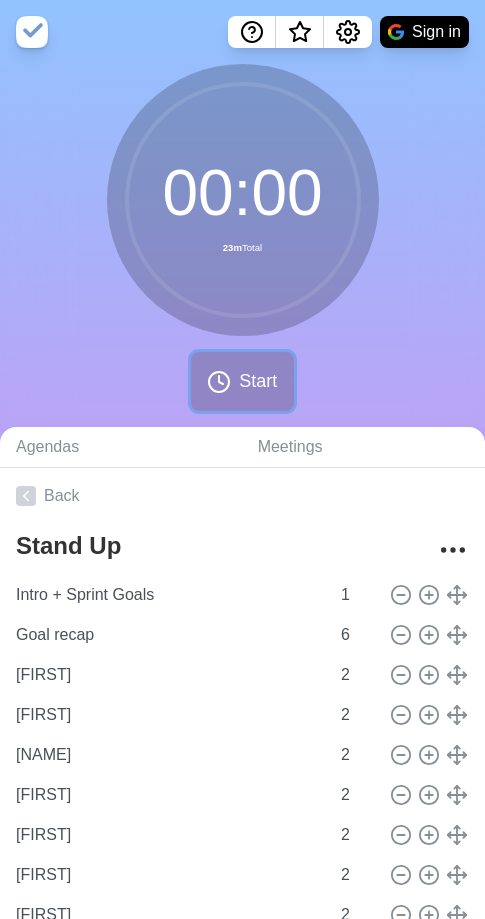 click 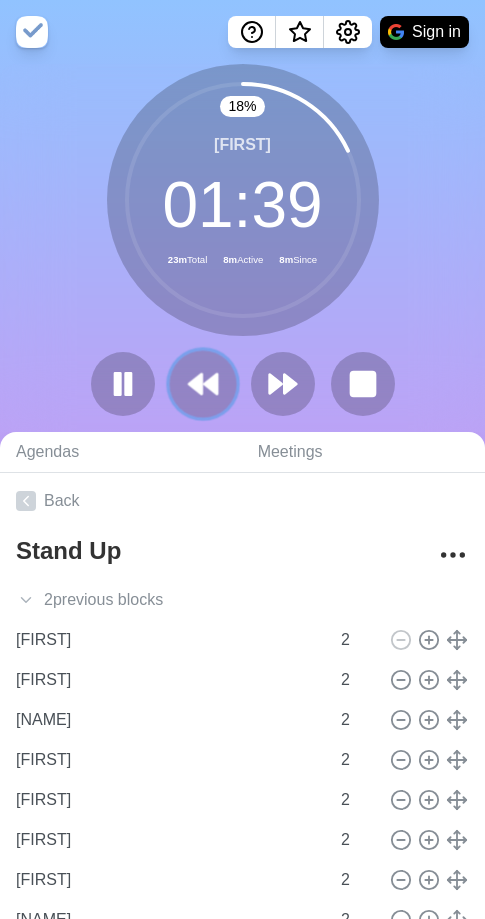 click 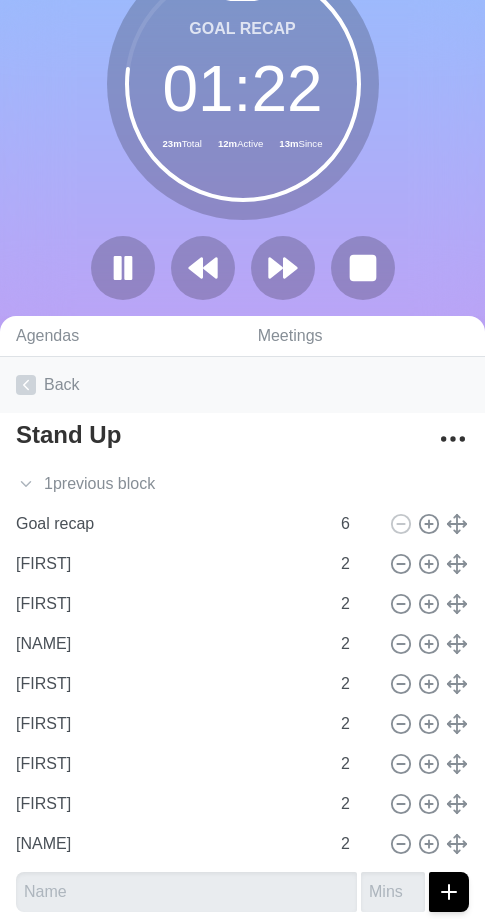 scroll, scrollTop: 137, scrollLeft: 0, axis: vertical 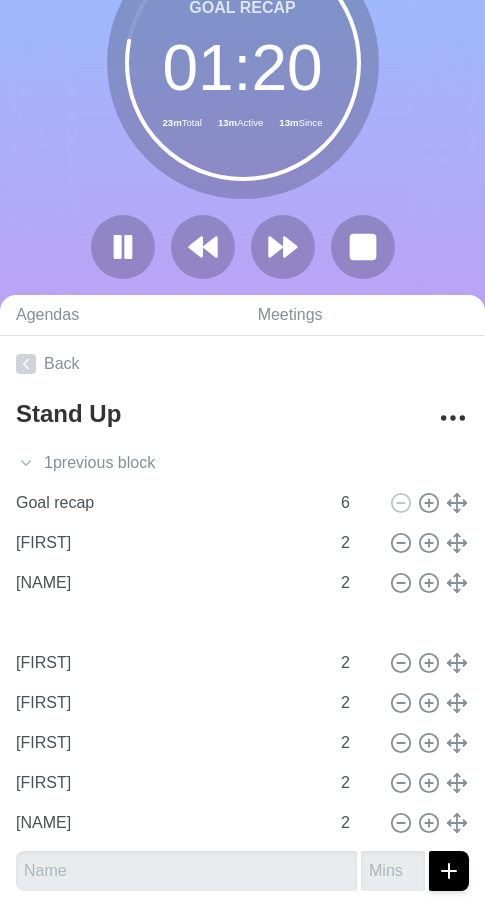 type on "[NAME]" 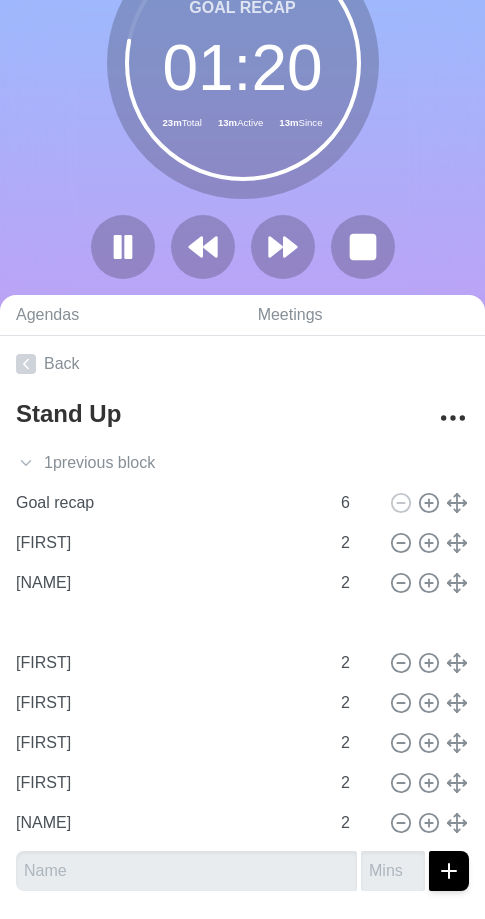 type on "[FIRST]" 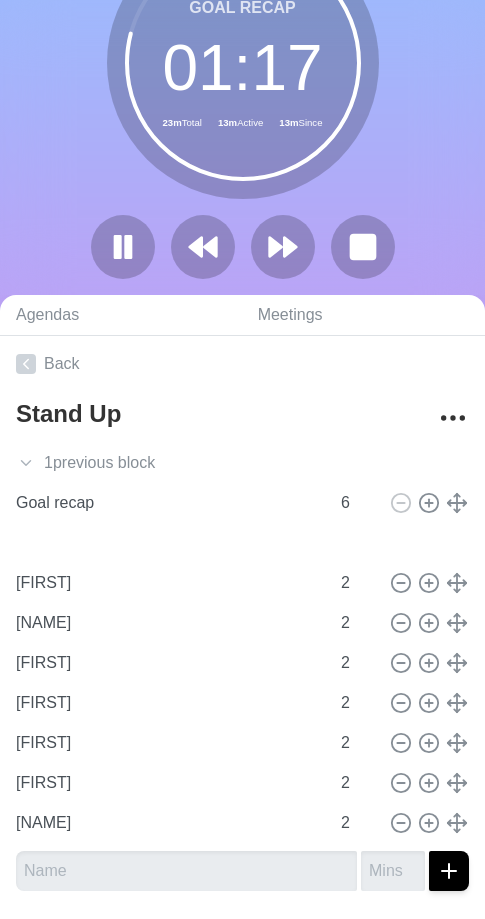 type on "[FIRST]" 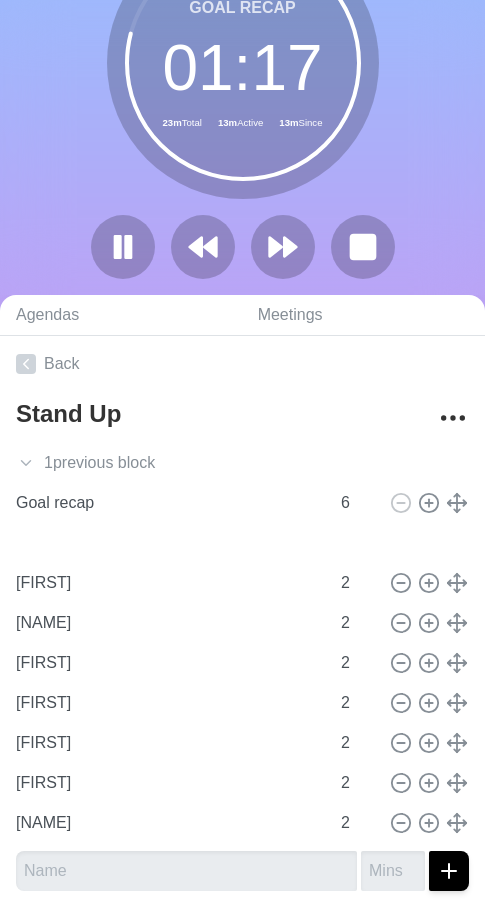 type on "[NAME]" 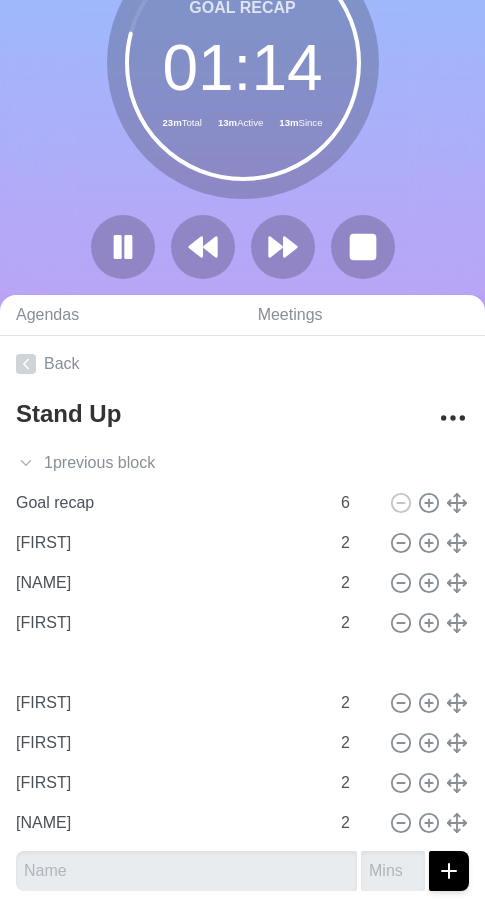 type on "[FIRST]" 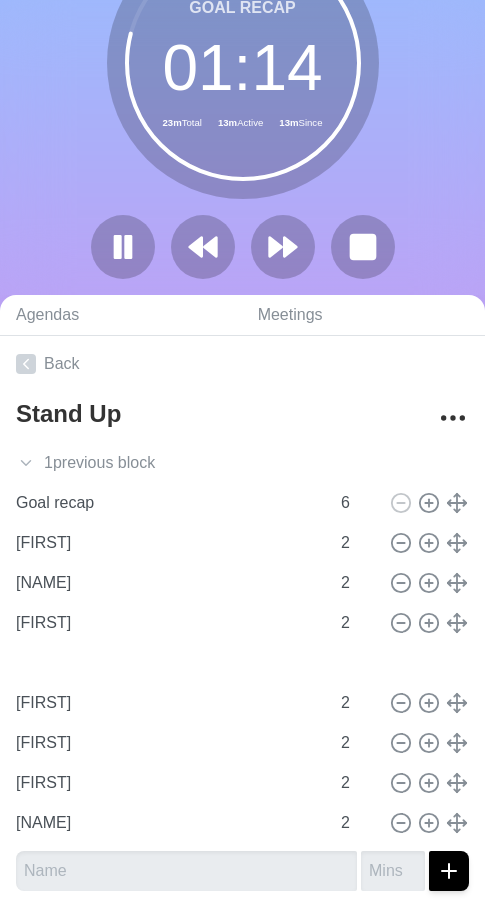 type on "[FIRST]" 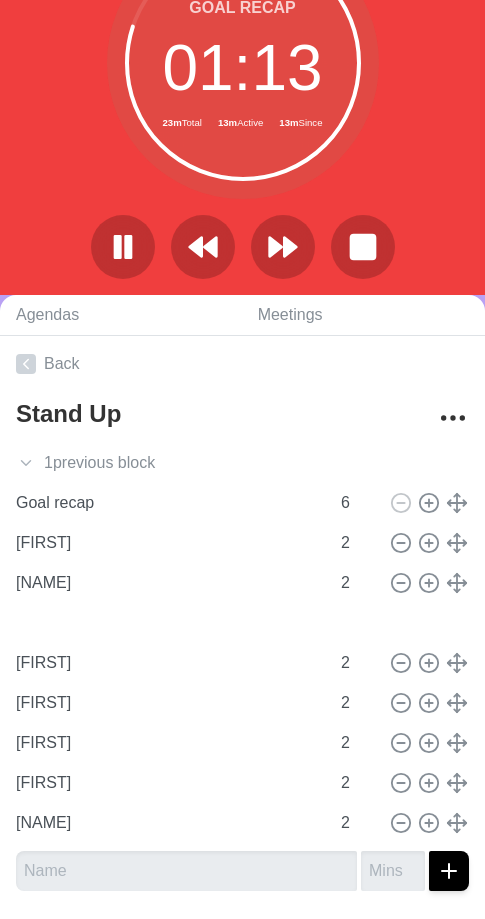 type on "[FIRST]" 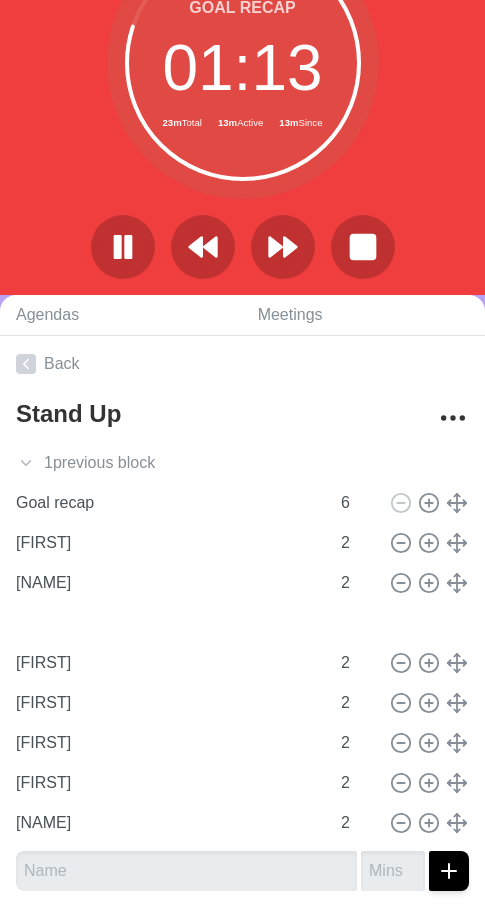 type on "[FIRST]" 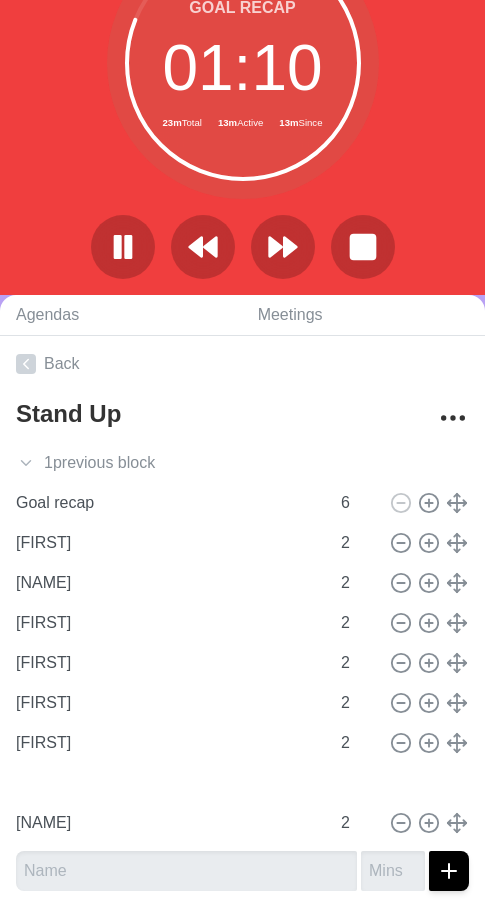 type on "[FIRST]" 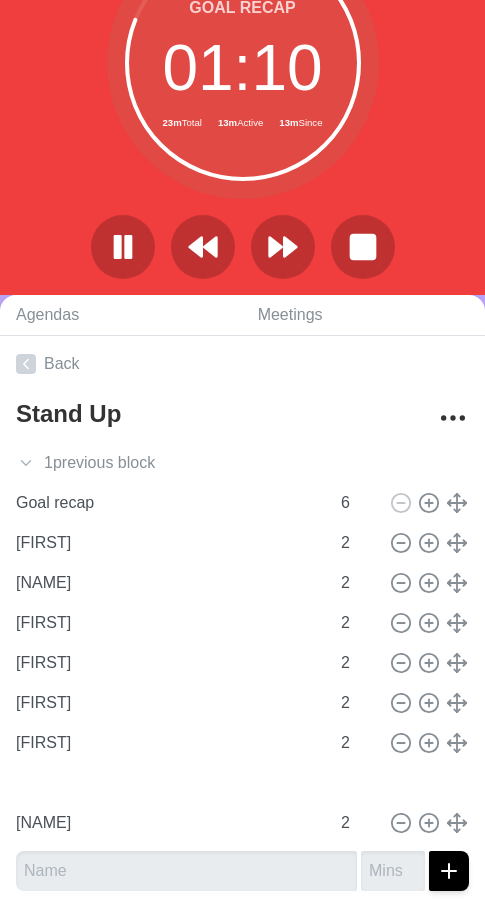 type on "[FIRST]" 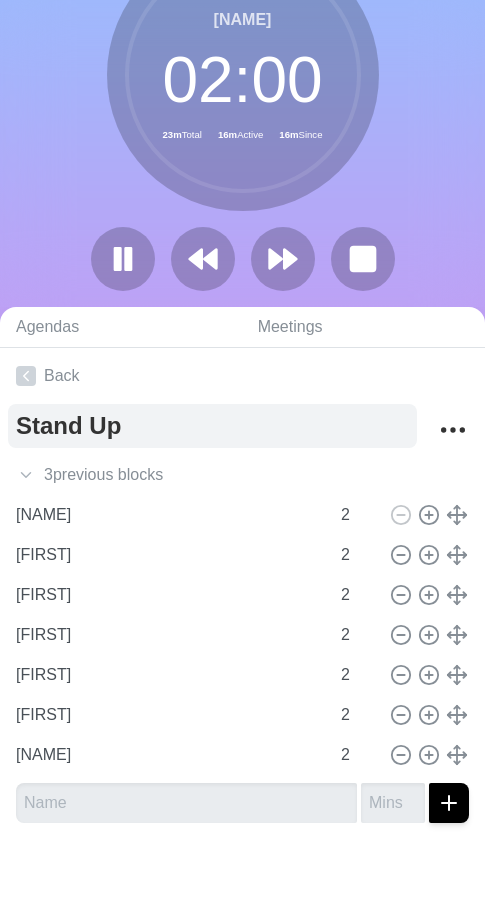 scroll, scrollTop: 124, scrollLeft: 0, axis: vertical 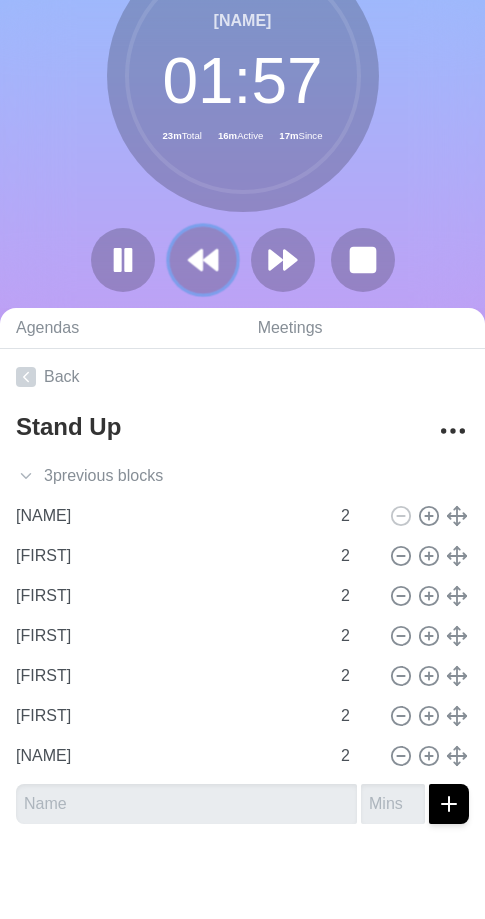 click 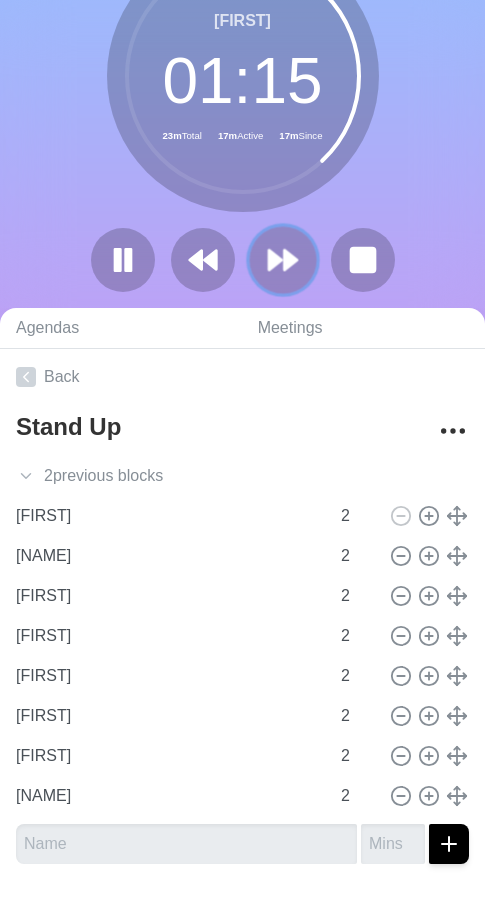 click 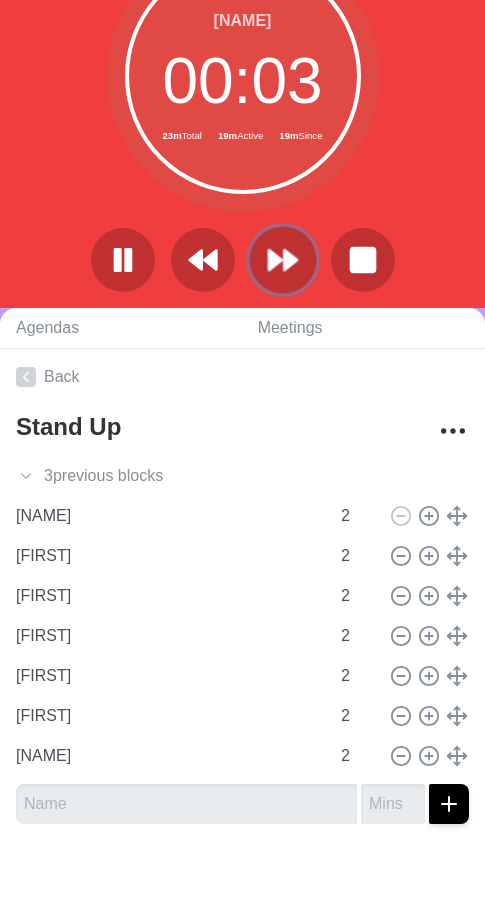 click 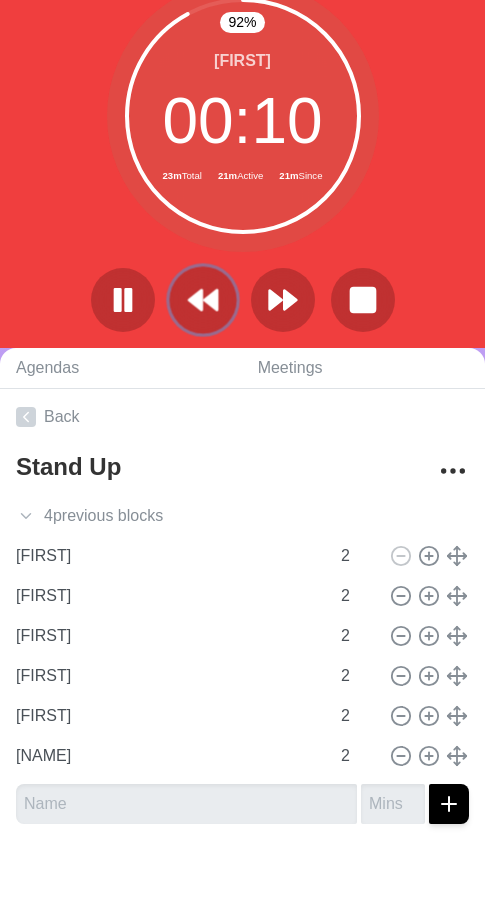 click at bounding box center (202, 299) 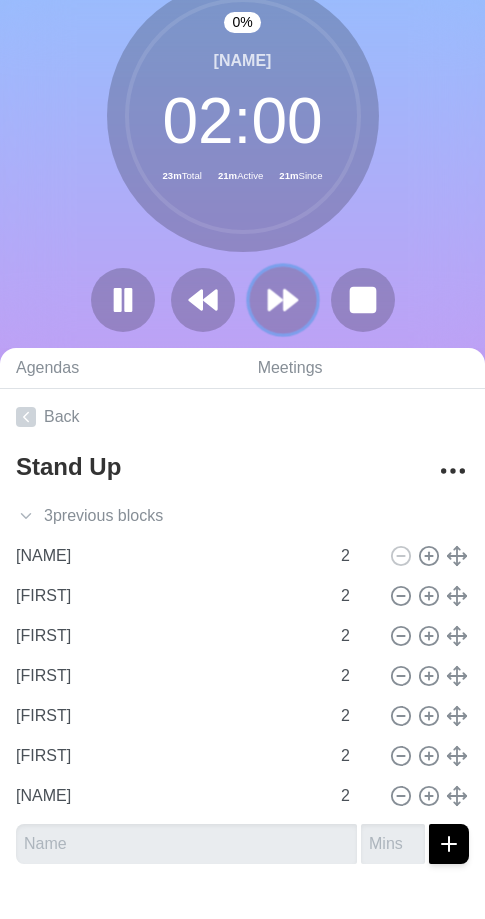 click 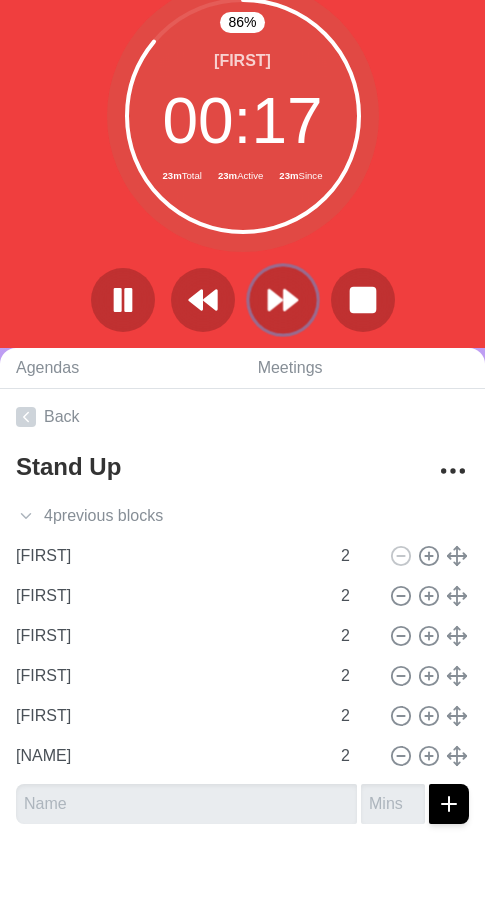 click 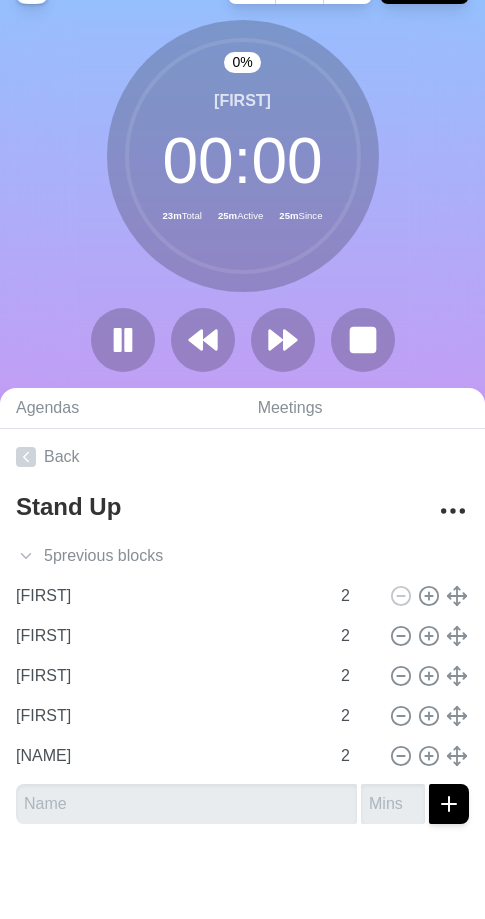 scroll, scrollTop: 68, scrollLeft: 0, axis: vertical 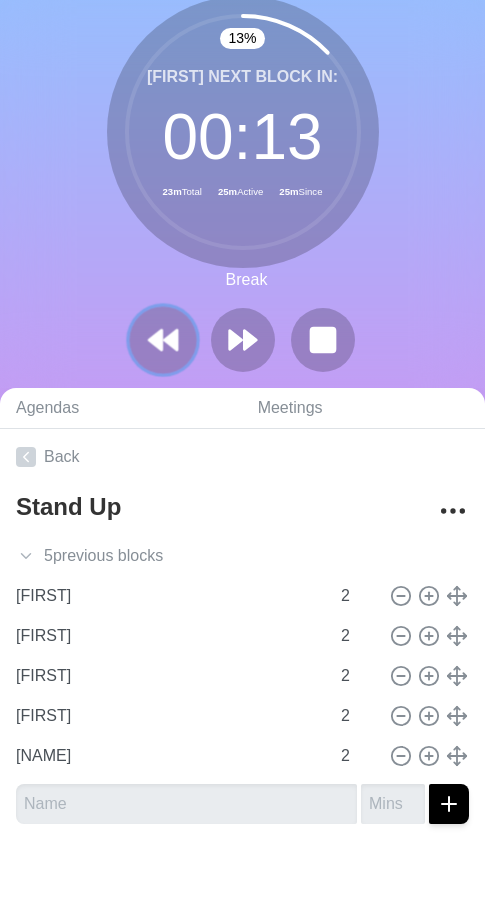 click 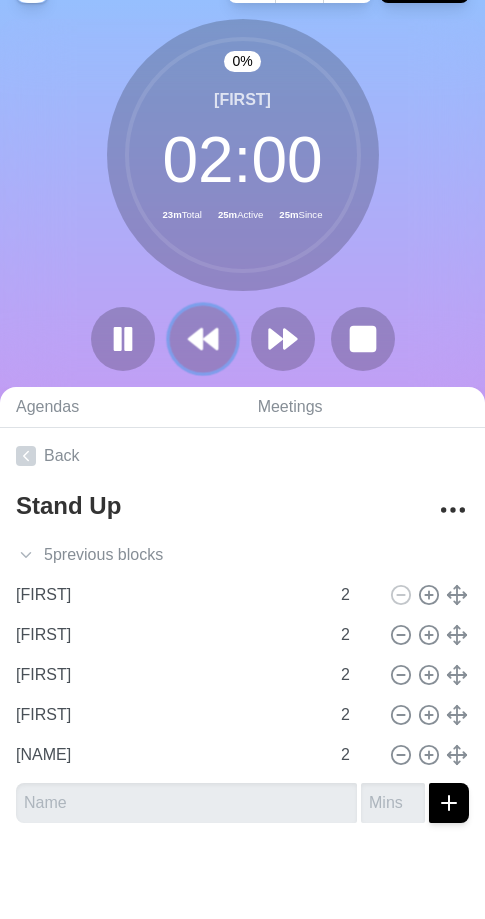 scroll, scrollTop: 44, scrollLeft: 0, axis: vertical 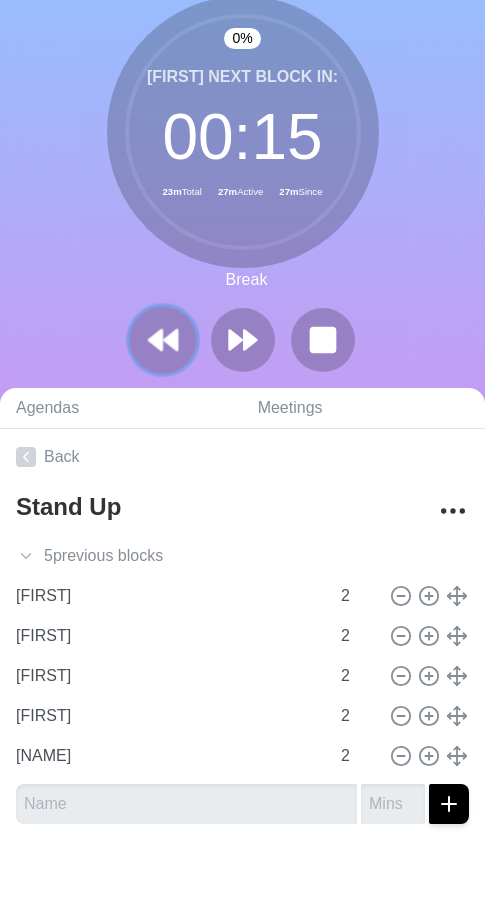 click 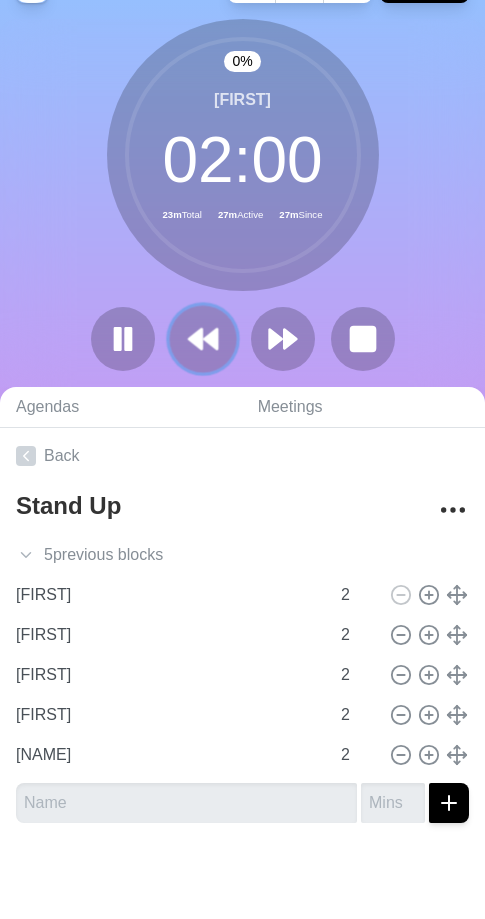 scroll, scrollTop: 44, scrollLeft: 0, axis: vertical 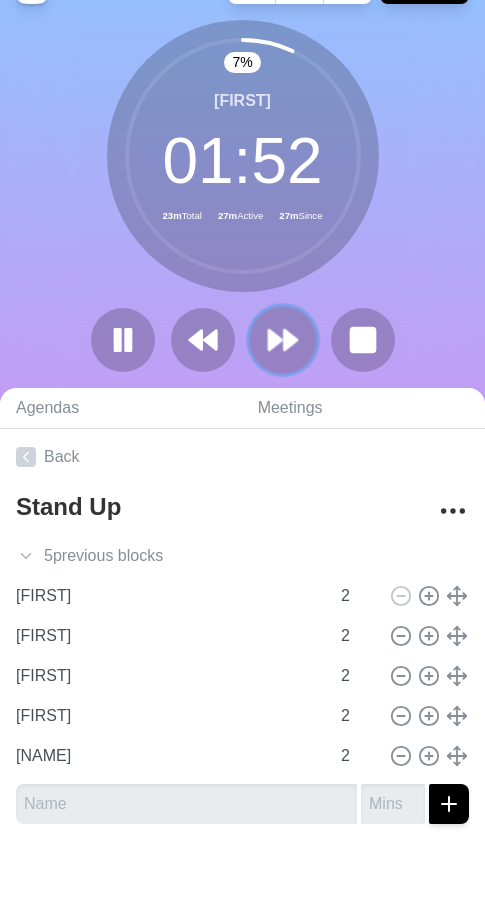 click at bounding box center (282, 339) 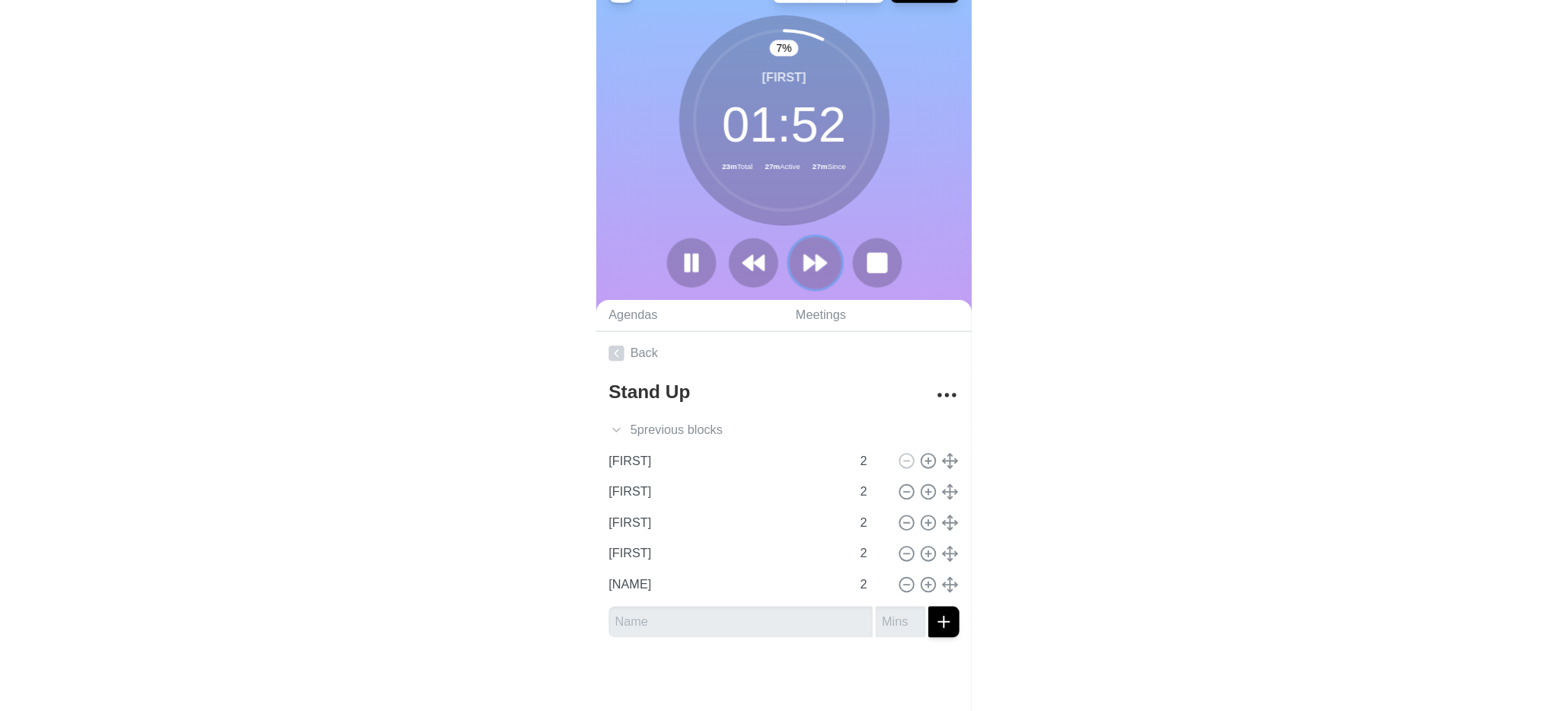 scroll, scrollTop: 0, scrollLeft: 0, axis: both 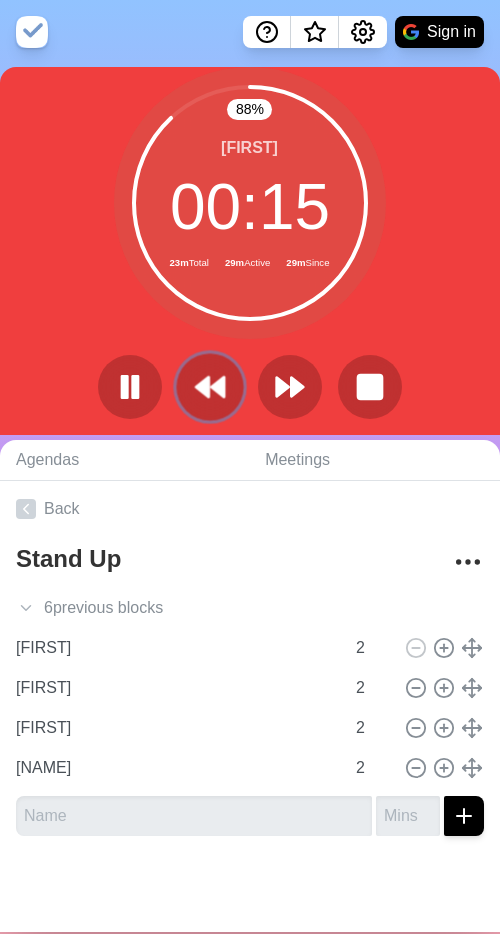 click 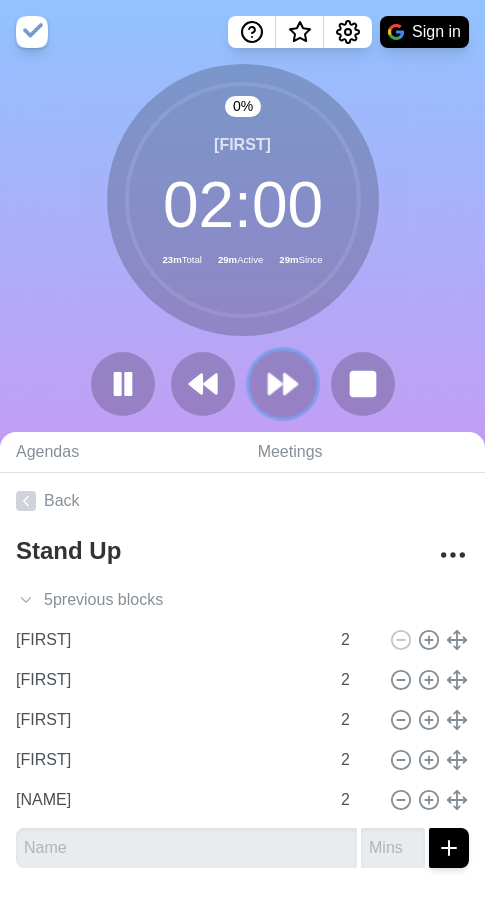 click 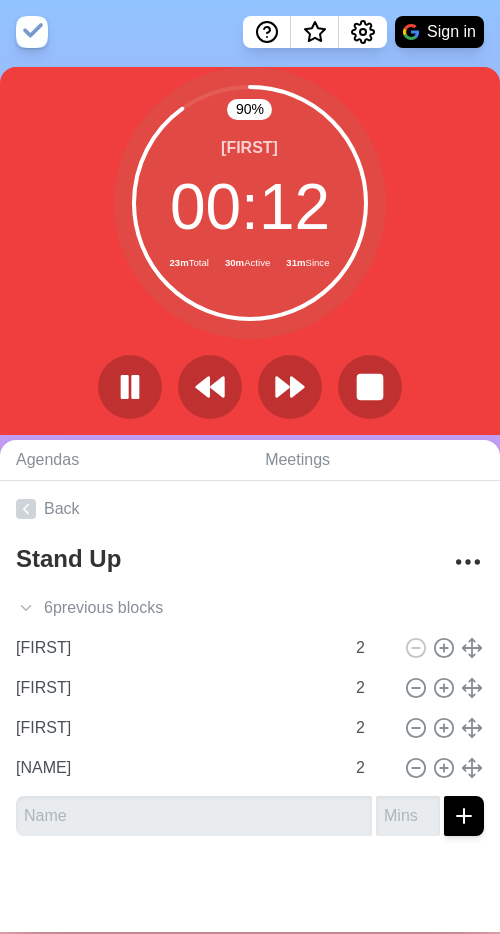click on "90 %   [FIRST]     00 : 12   23m
Total   30m
Active   31m
Since" at bounding box center [250, 251] 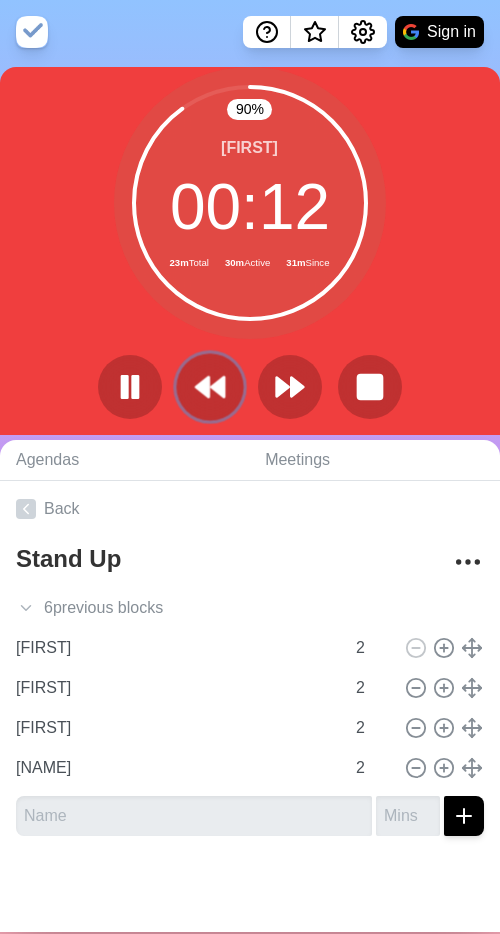 click 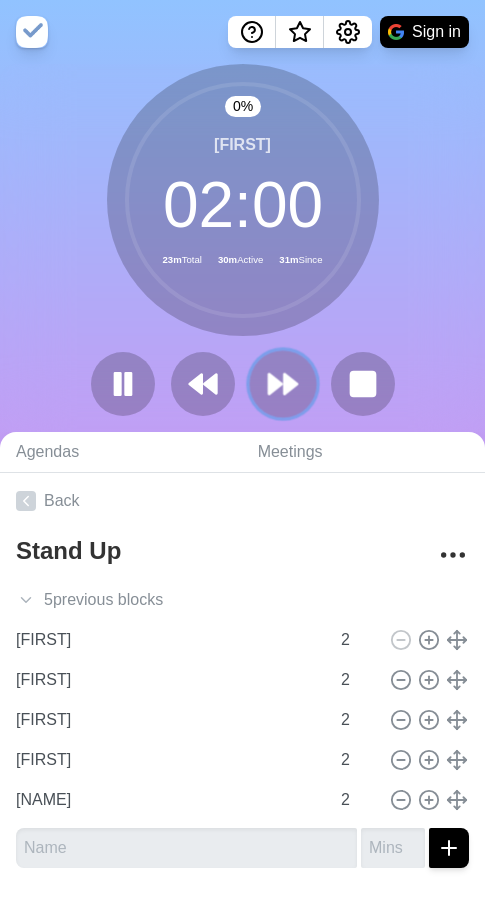 click 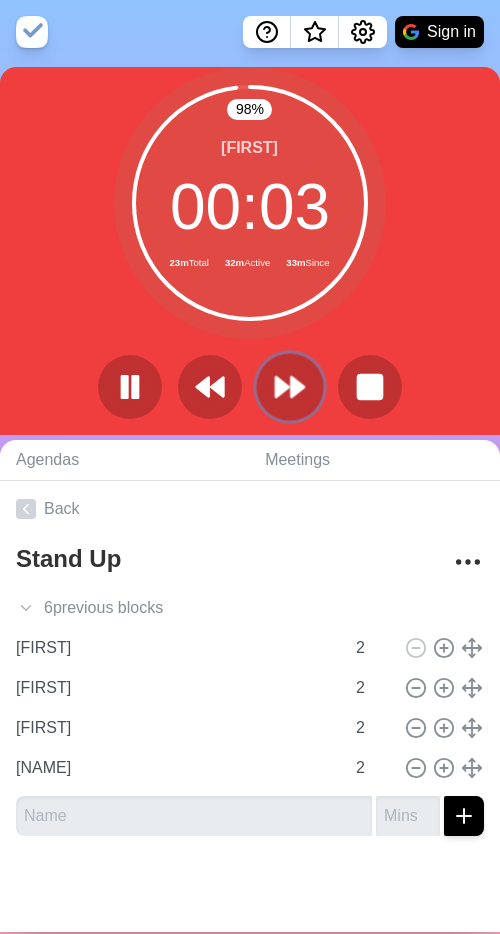 click 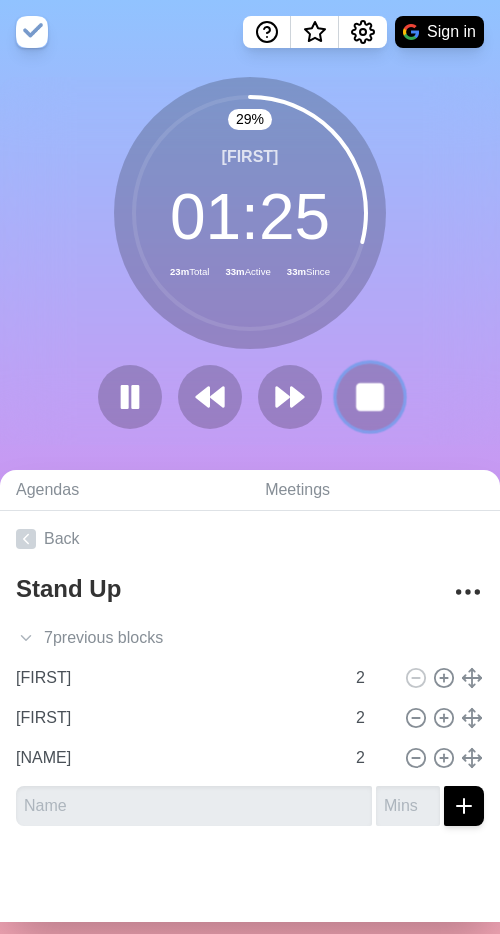 click 